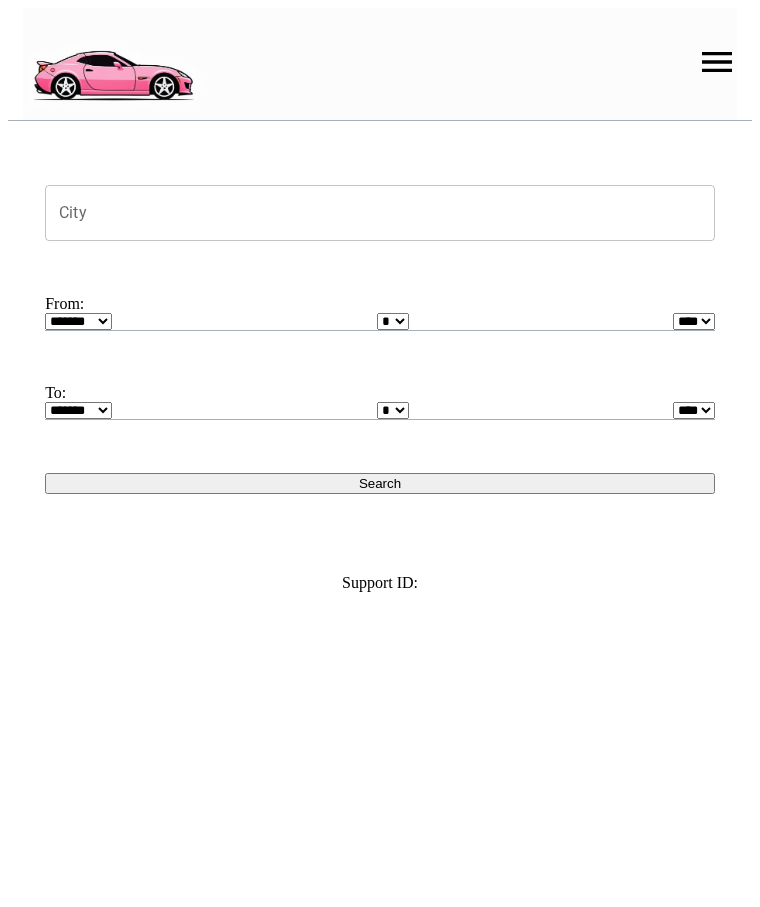 scroll, scrollTop: 0, scrollLeft: 0, axis: both 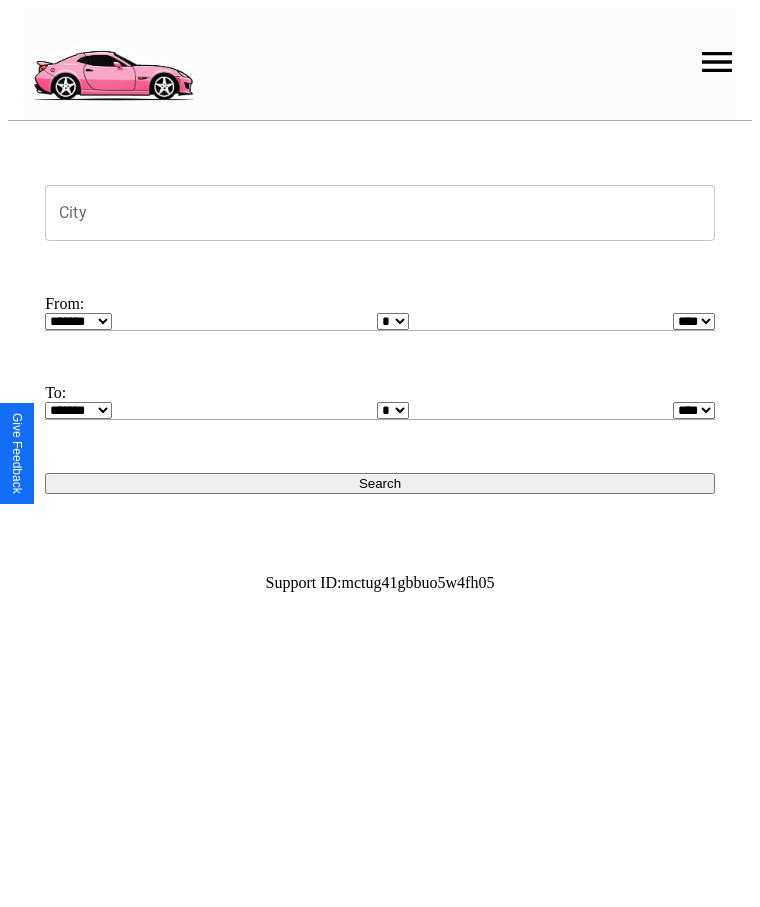 click at bounding box center [717, 62] 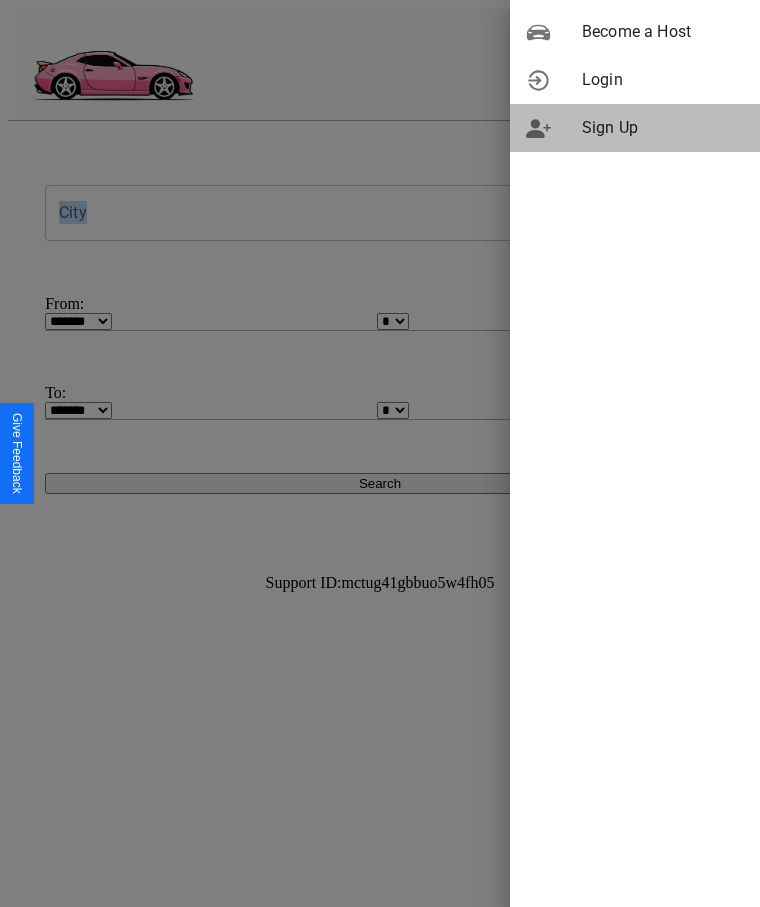 click on "Sign Up" at bounding box center [663, 128] 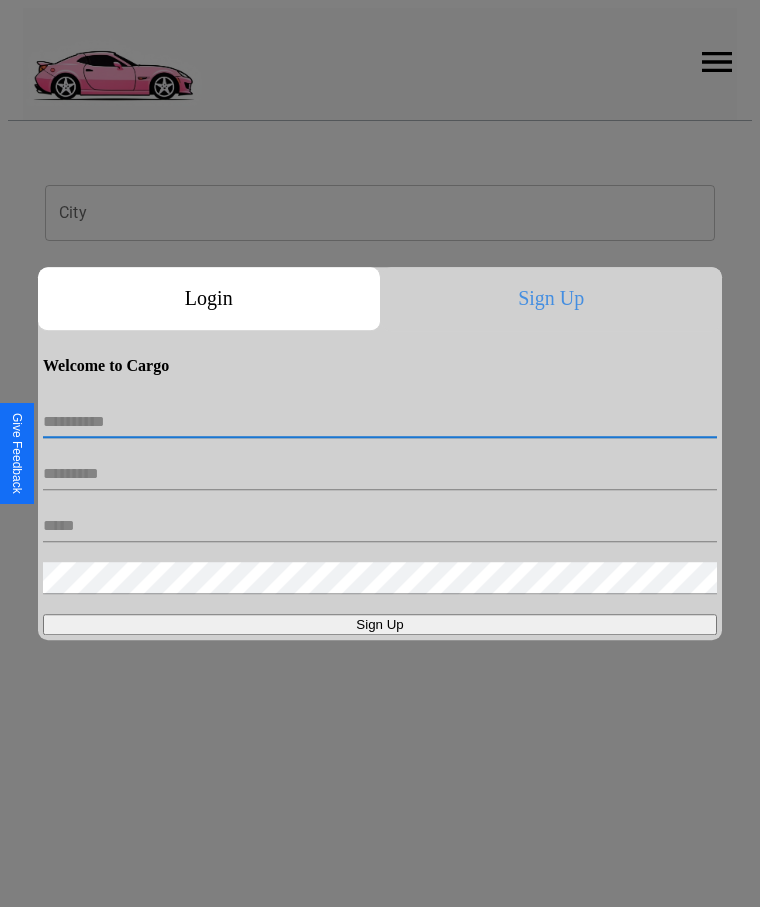 click at bounding box center (380, 422) 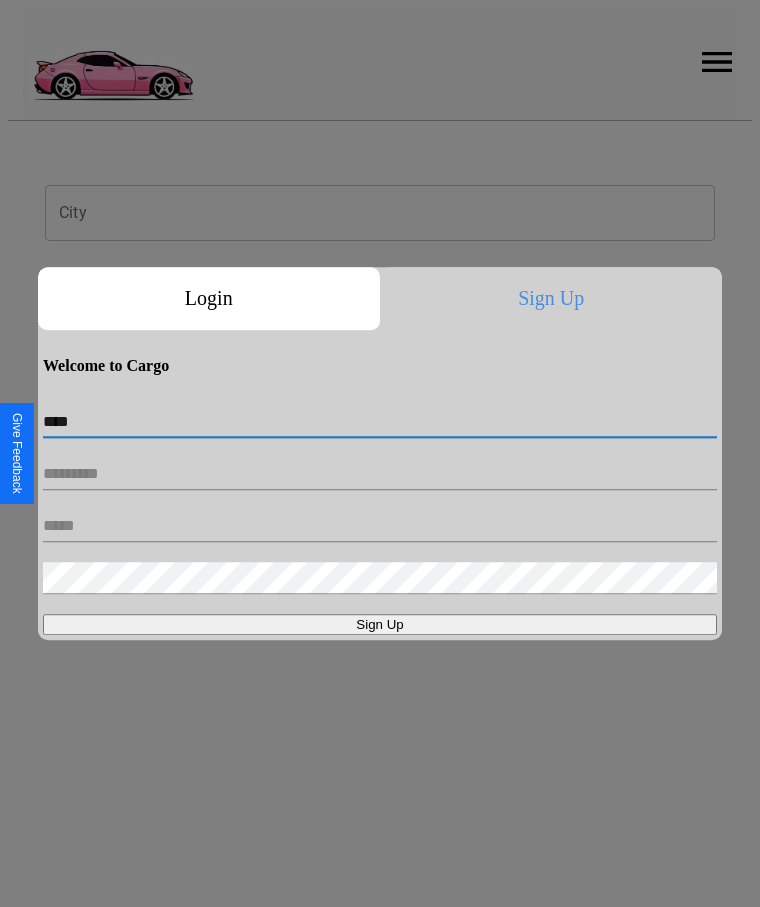 type on "****" 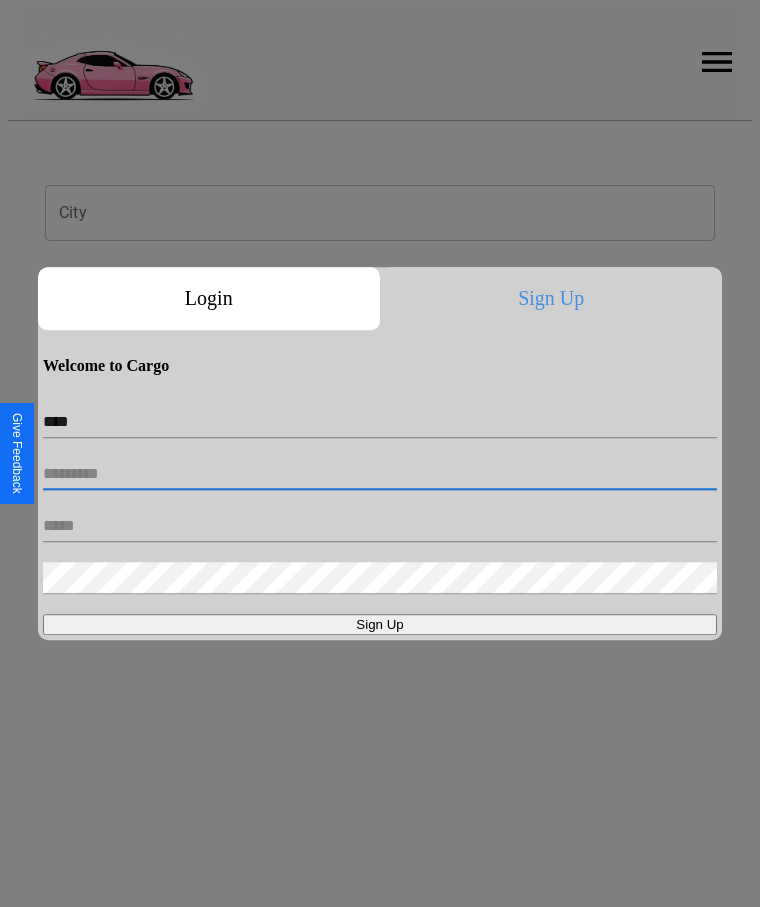click at bounding box center (380, 474) 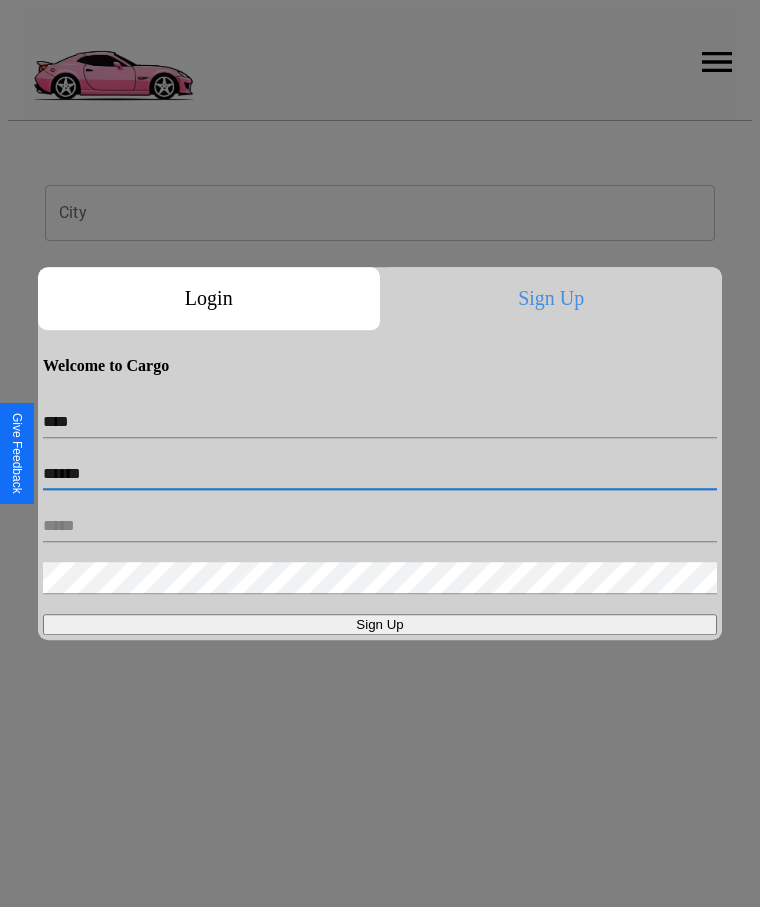 type on "******" 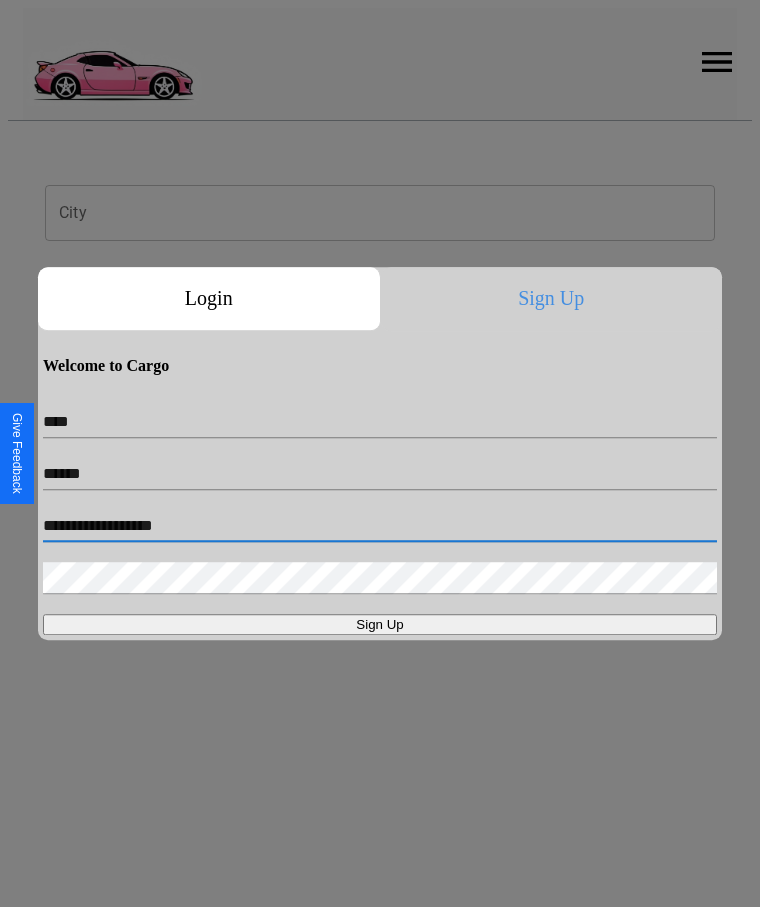 type on "**********" 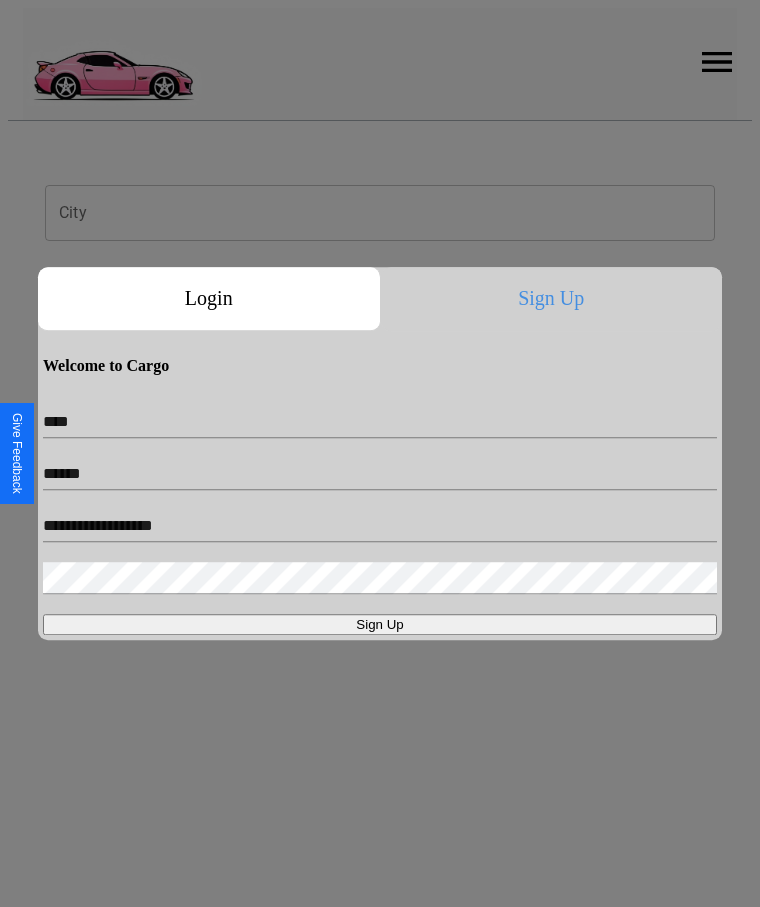 click on "Sign Up" at bounding box center (380, 624) 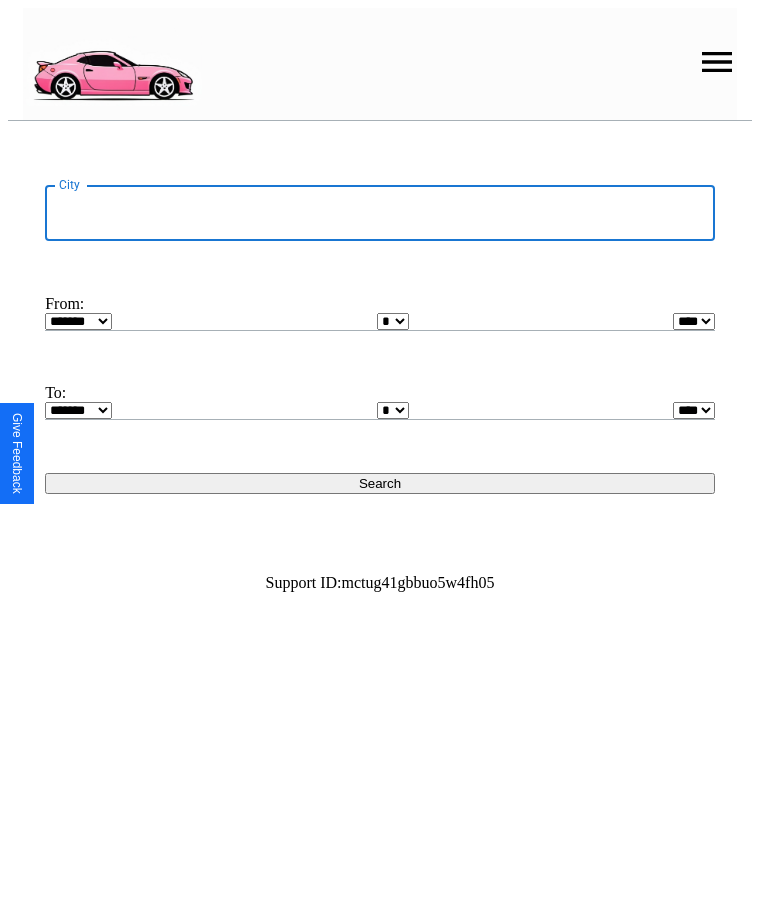 click on "City" at bounding box center [380, 213] 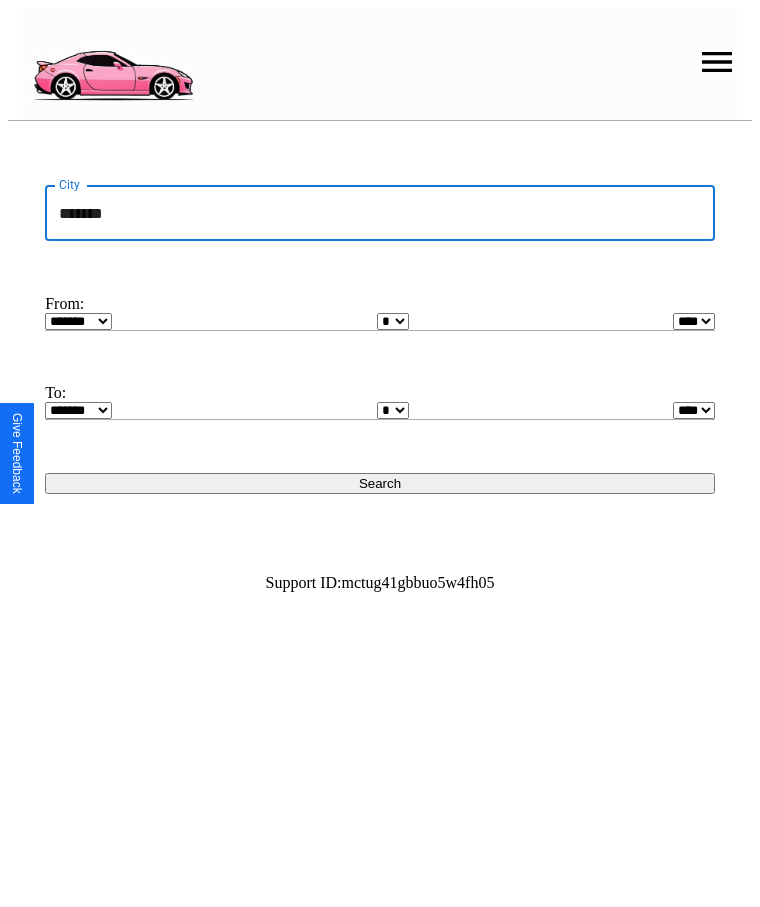 type on "*******" 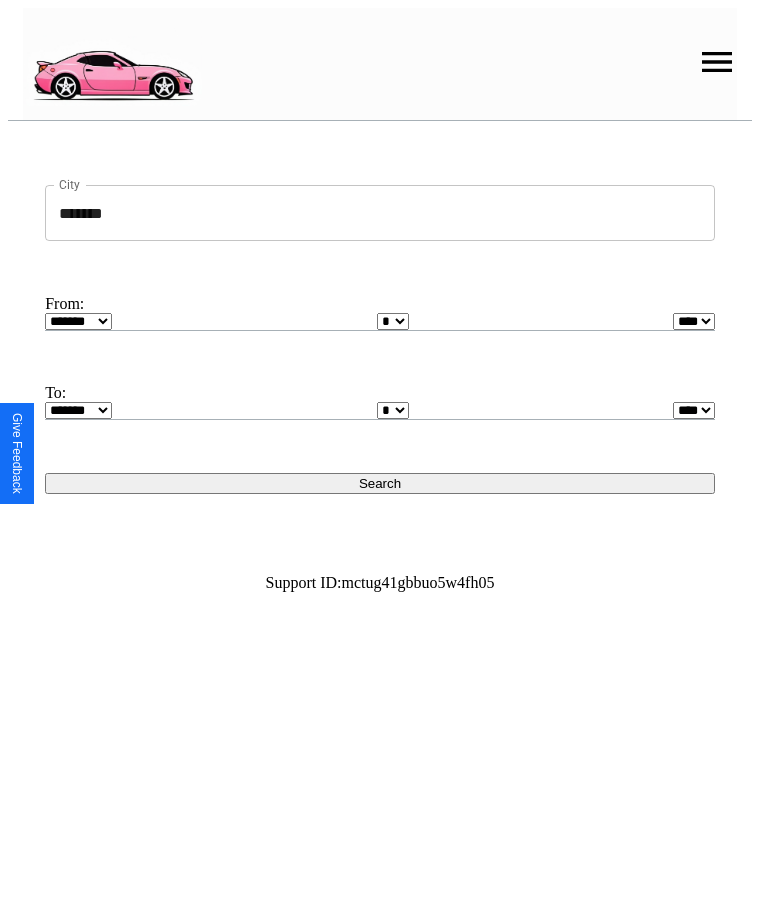 click on "******* ******** ***** ***** *** **** **** ****** ********* ******* ******** ********" at bounding box center (78, 321) 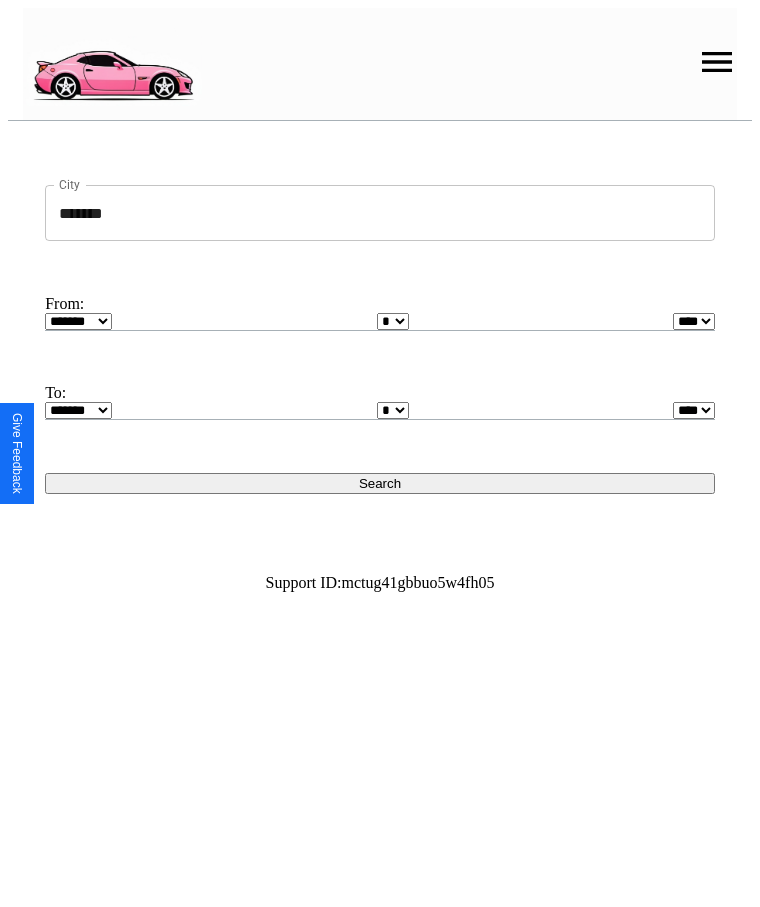 click on "* * * * * * * * * ** ** ** ** ** ** ** ** ** ** ** ** ** ** ** ** ** ** ** ** ** **" at bounding box center [393, 321] 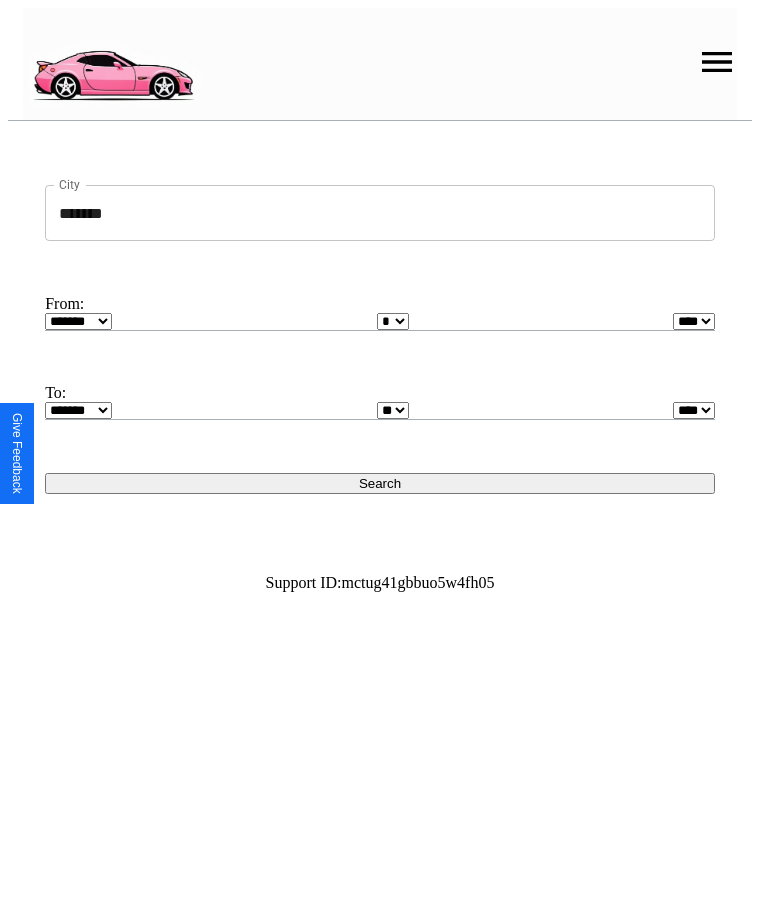 click on "Search" at bounding box center (380, 483) 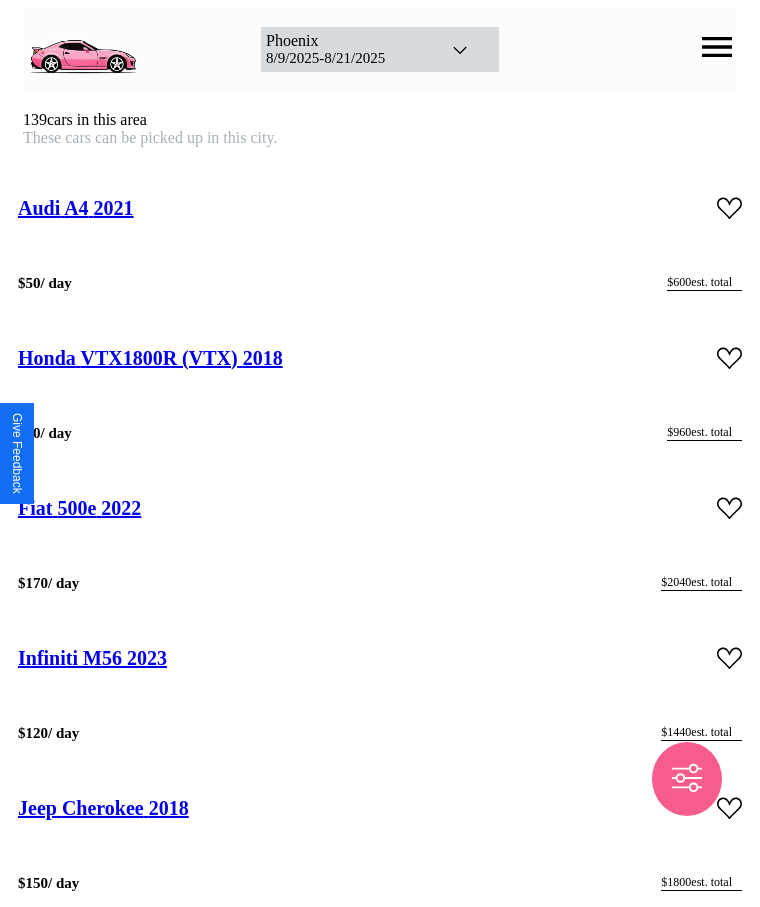 scroll, scrollTop: 16730, scrollLeft: 0, axis: vertical 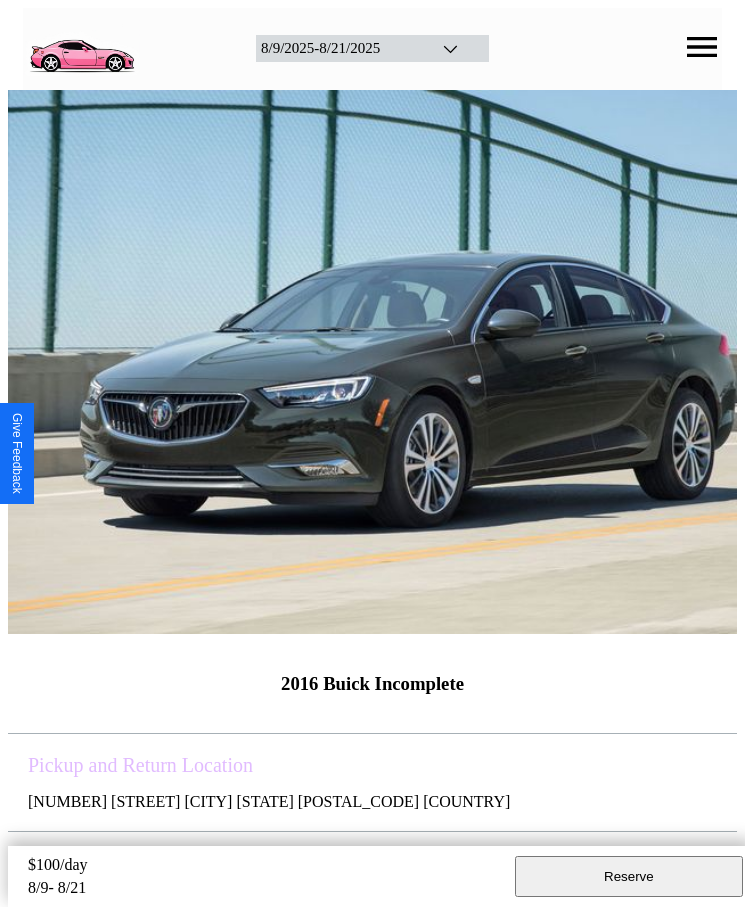 click on "Reserve" at bounding box center (629, 876) 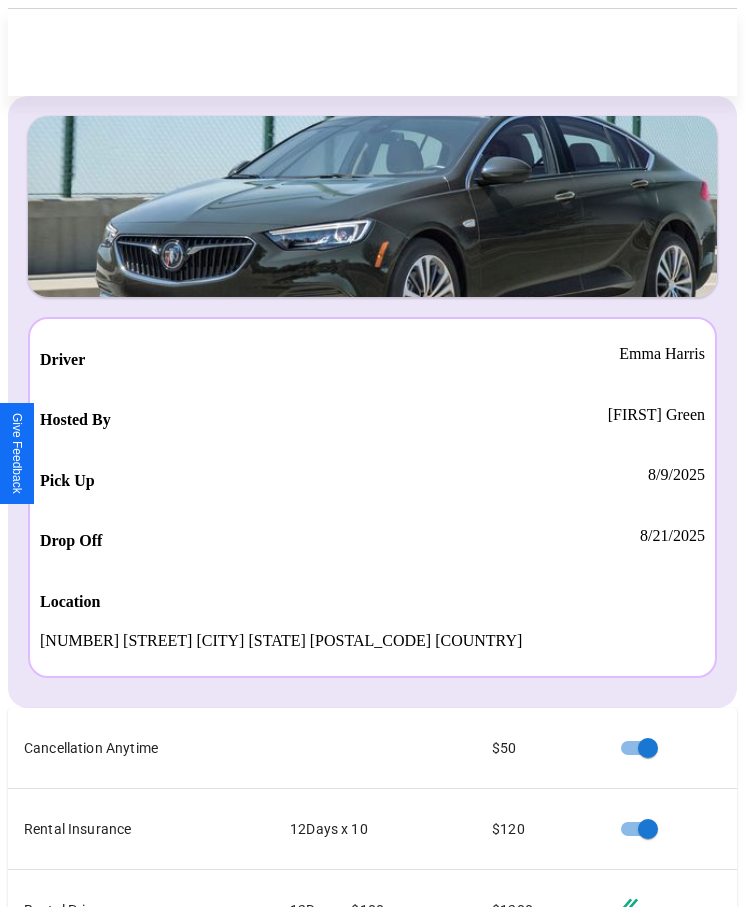 scroll, scrollTop: 23, scrollLeft: 0, axis: vertical 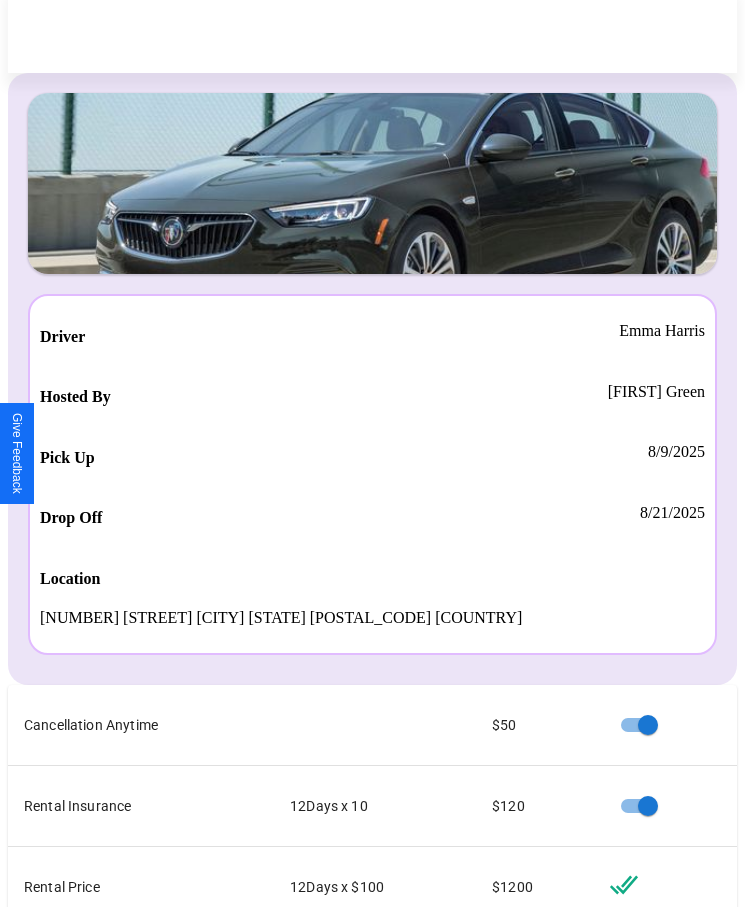 click on "Checkout" at bounding box center [530, 1118] 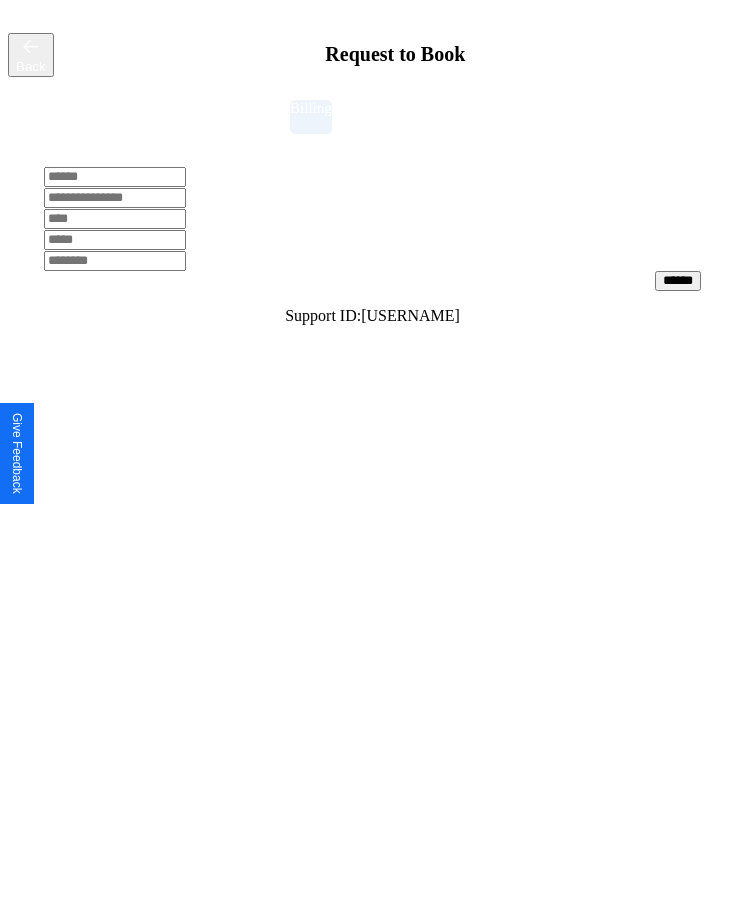scroll, scrollTop: 0, scrollLeft: 0, axis: both 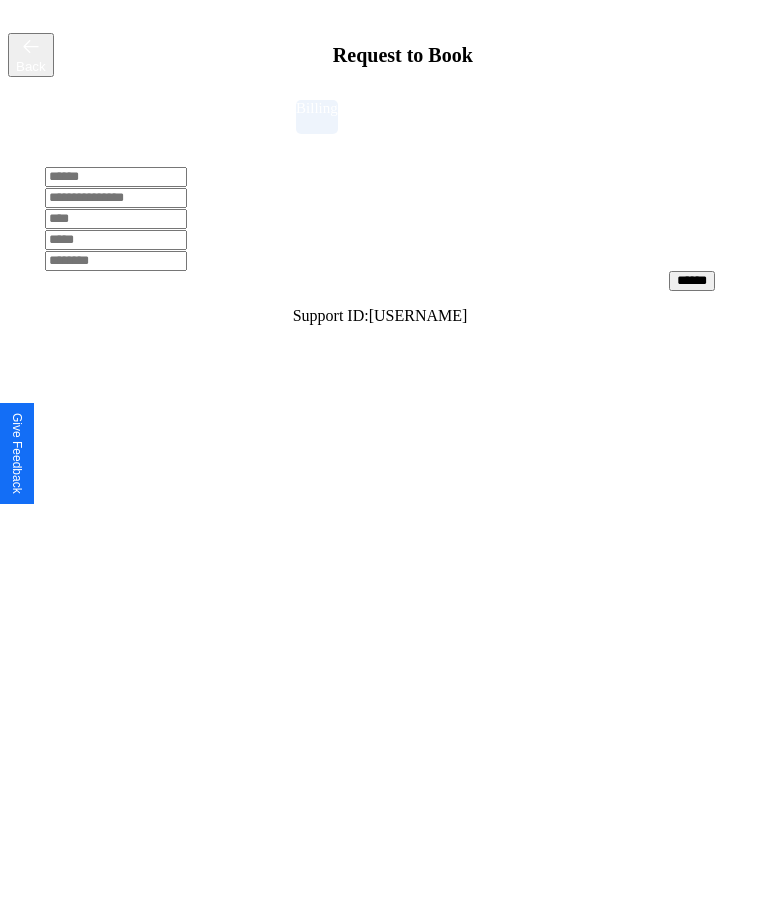 click at bounding box center [116, 177] 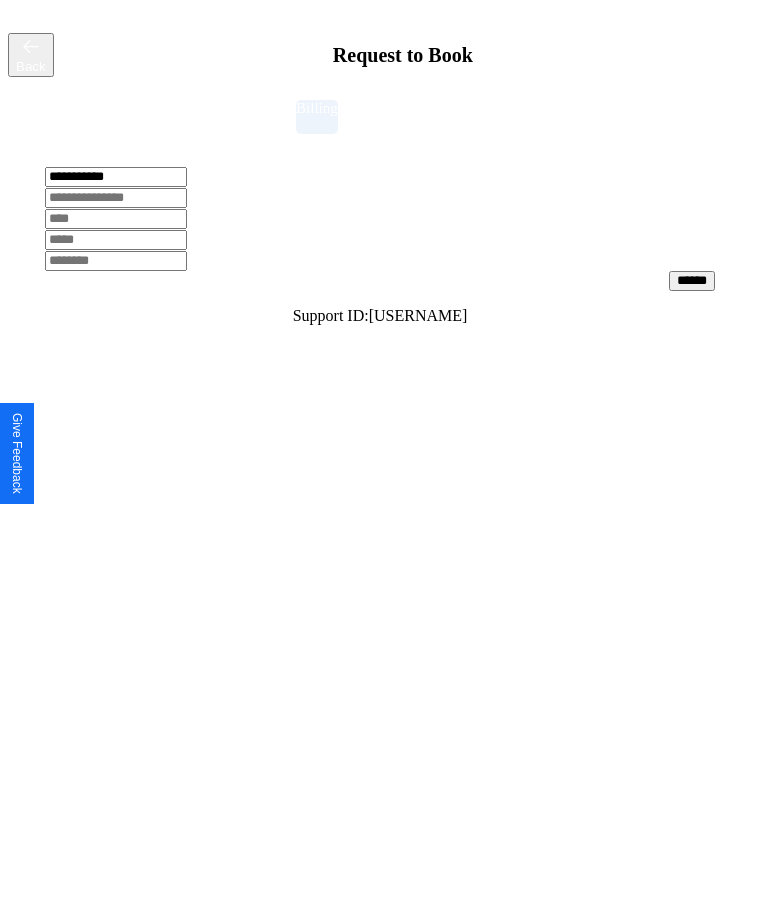 type on "**********" 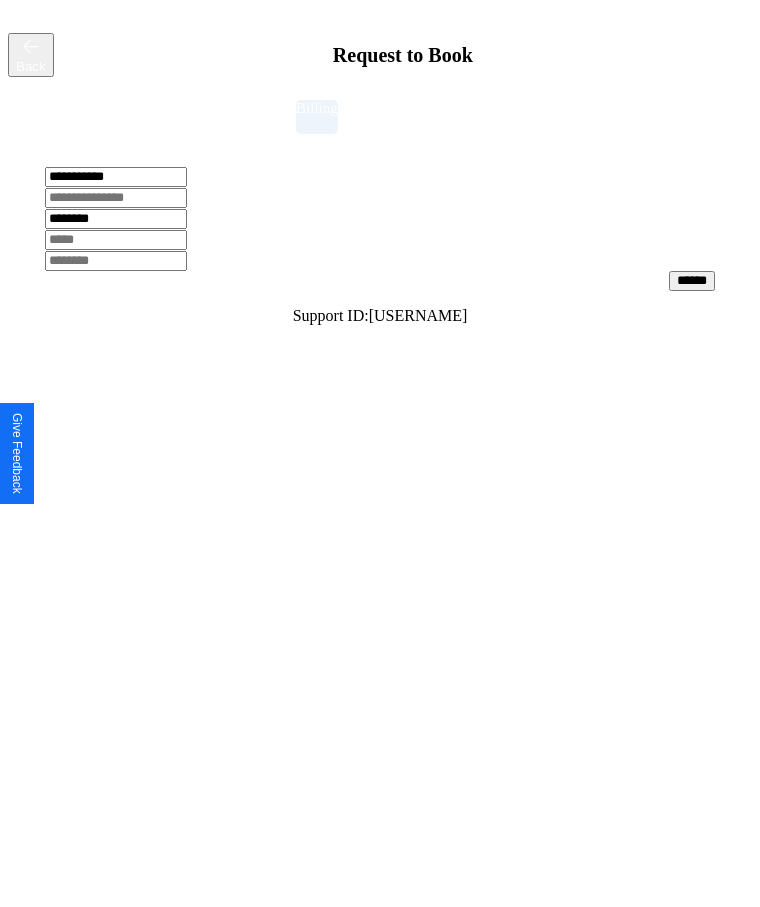 type on "********" 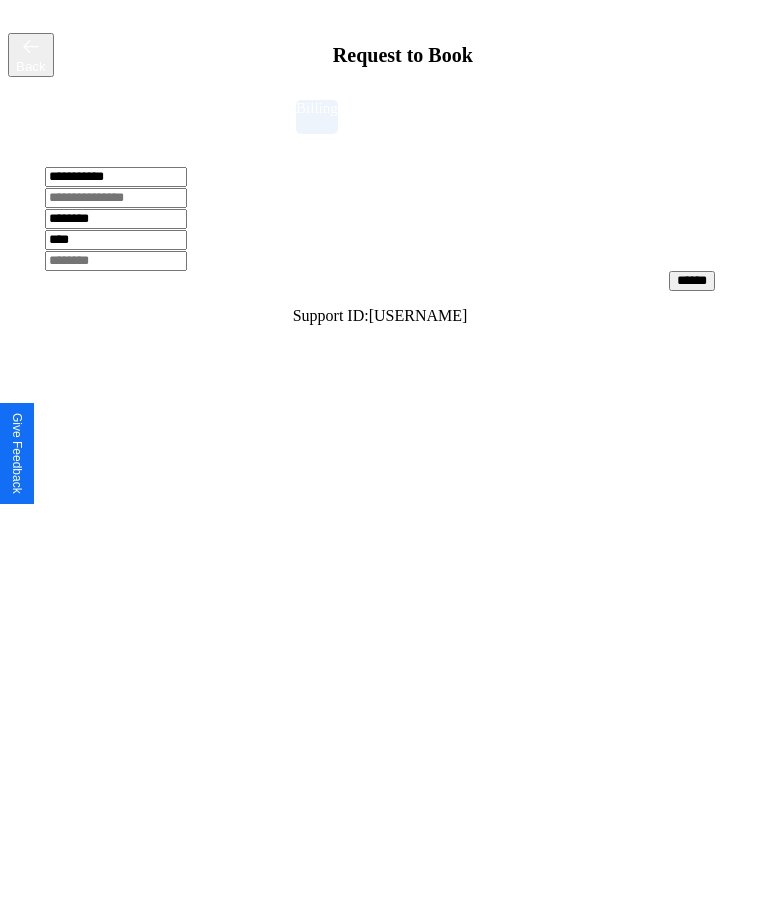 type on "****" 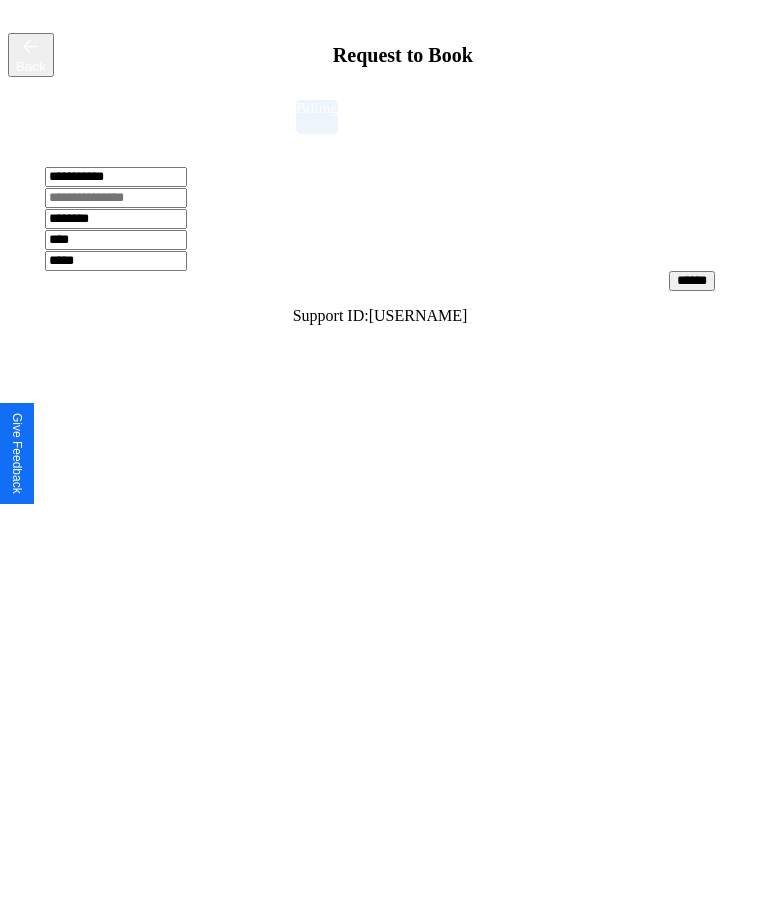 type on "*****" 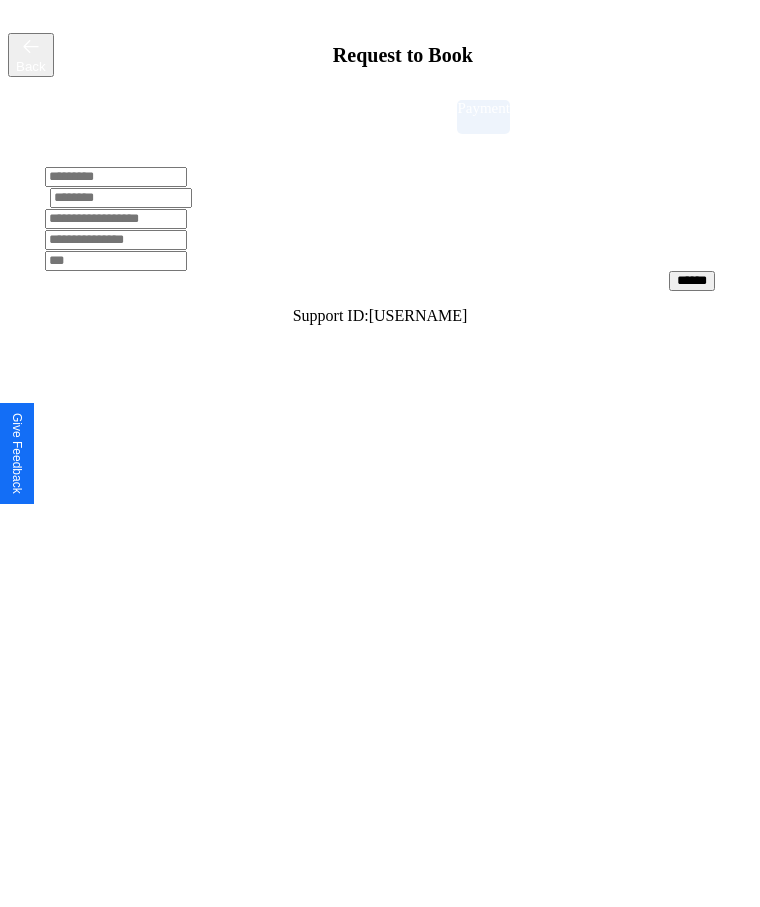 click at bounding box center (116, 177) 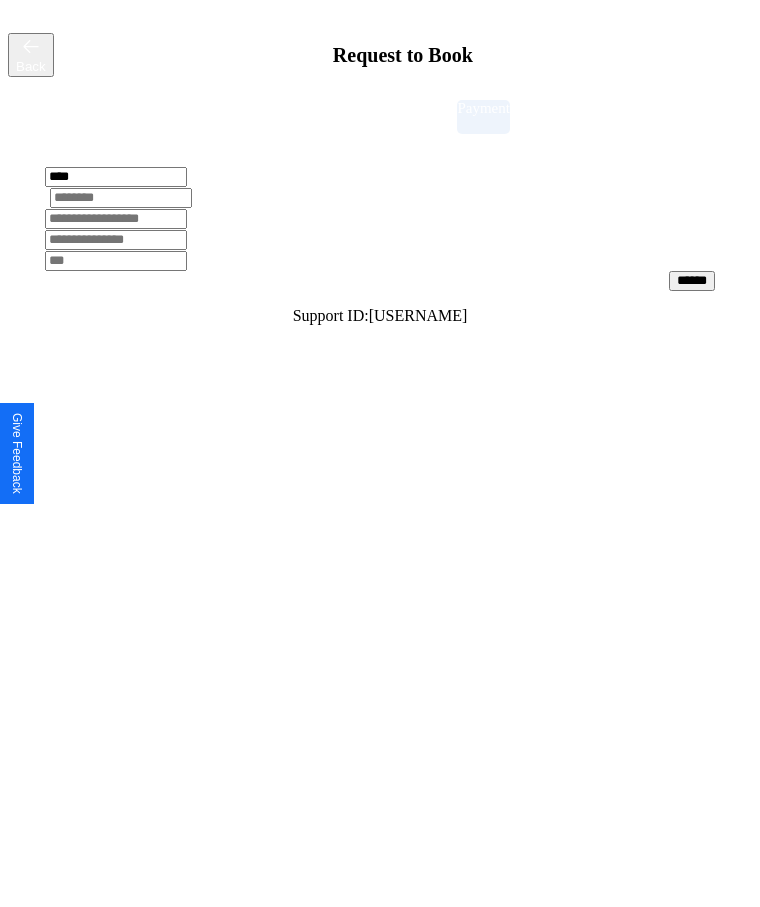 type on "****" 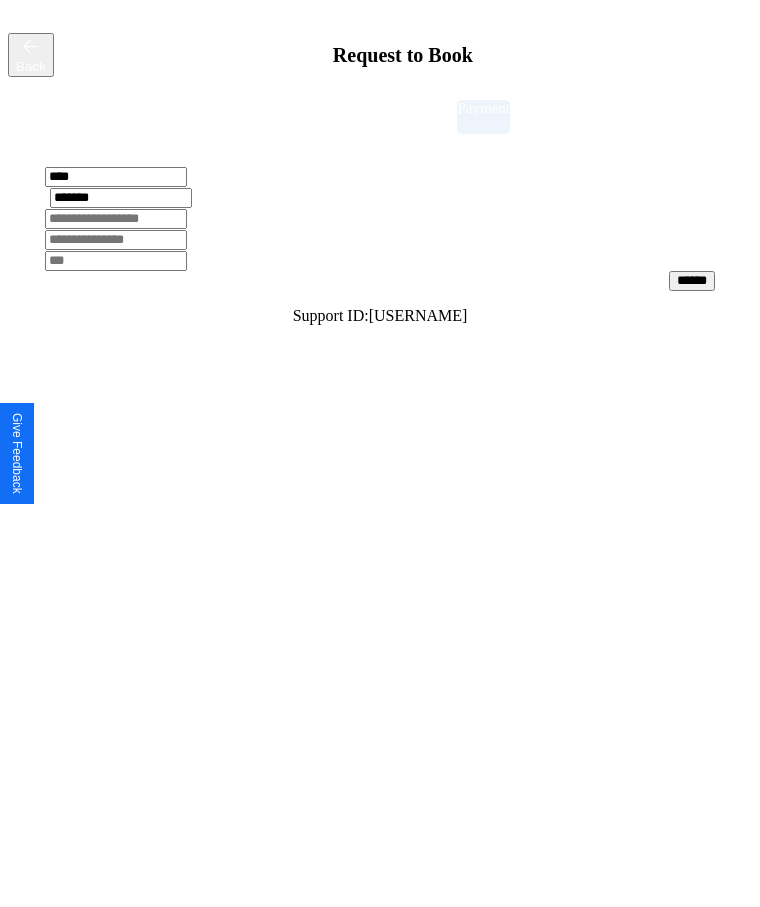 type on "*******" 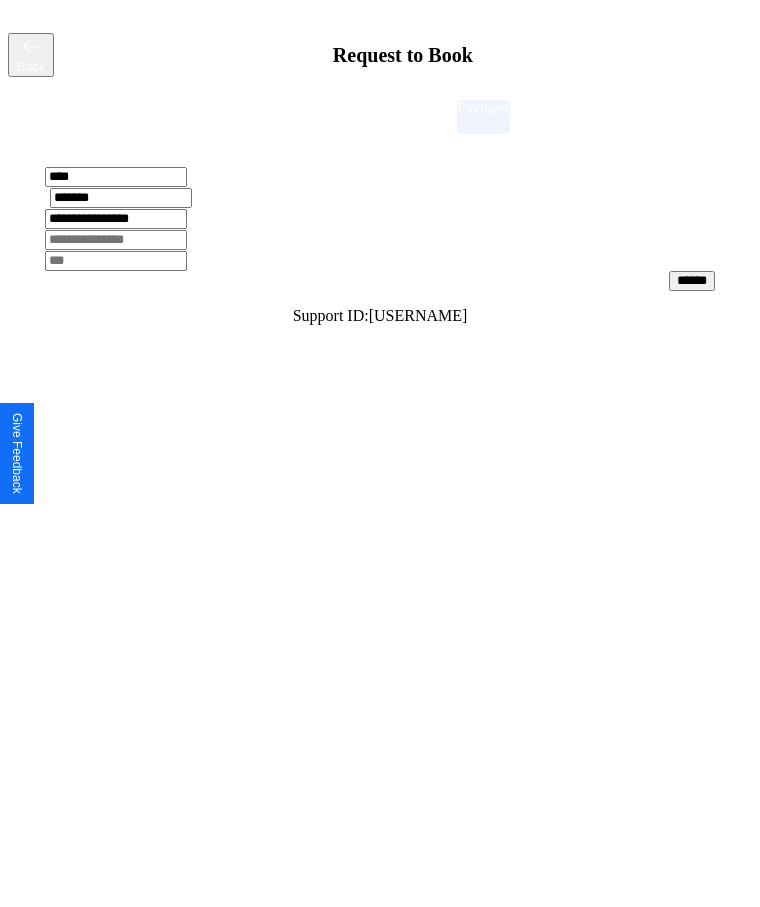 type on "**********" 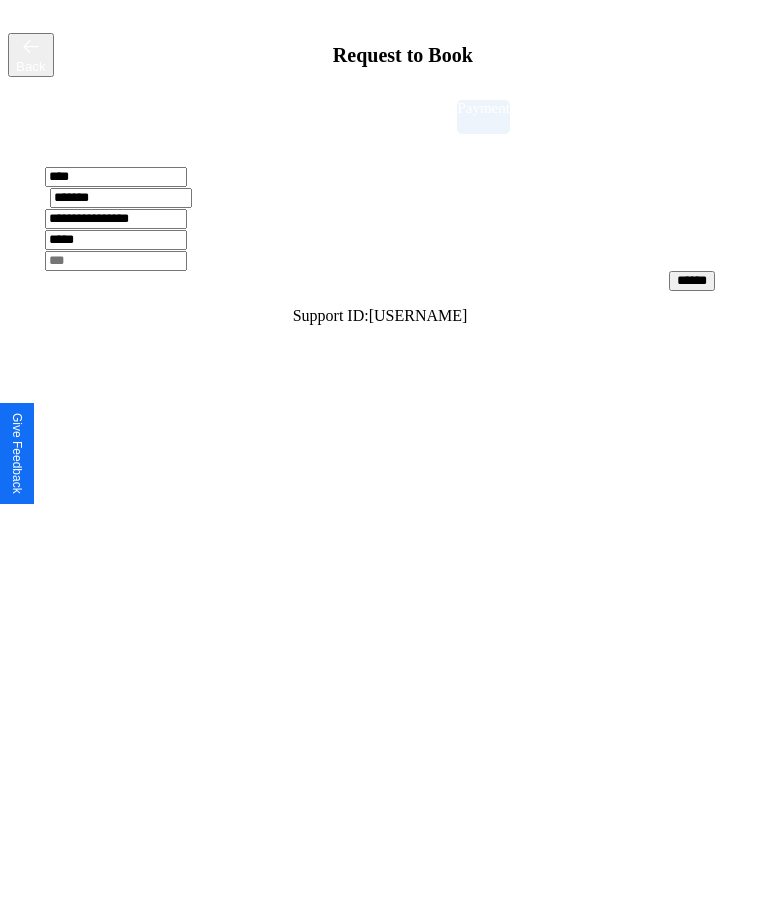 type on "*****" 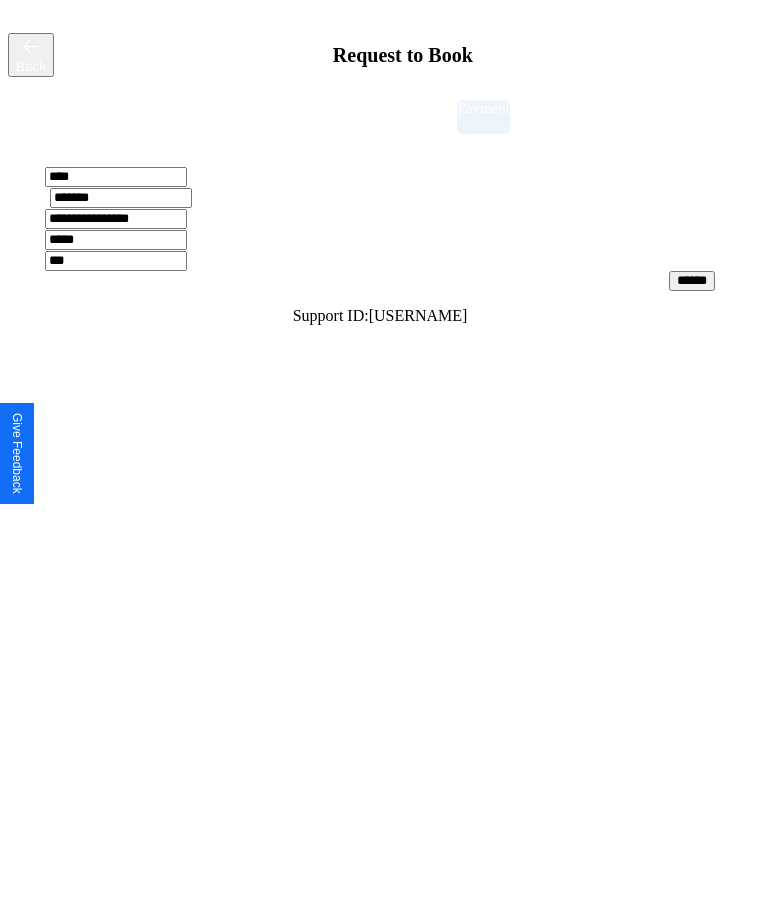 type on "***" 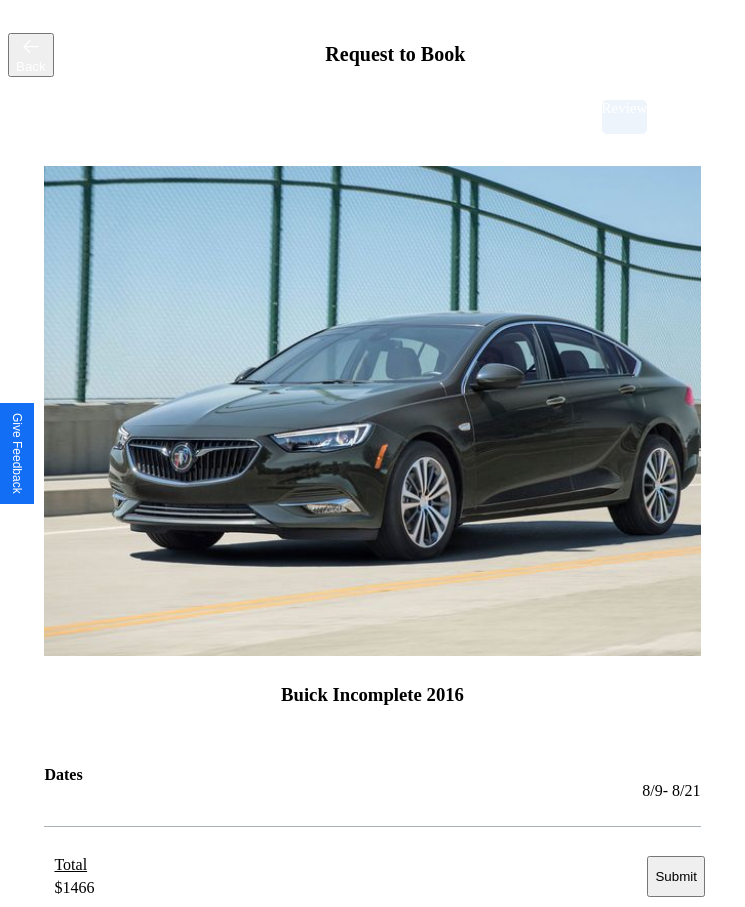 scroll, scrollTop: 2, scrollLeft: 0, axis: vertical 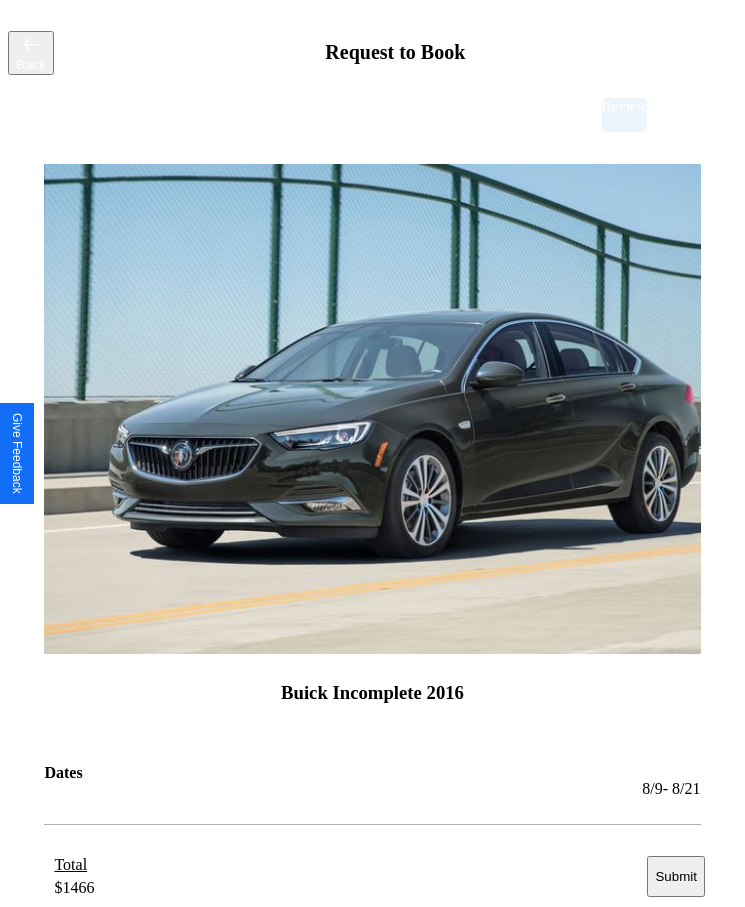 click on "Submit" at bounding box center (675, 876) 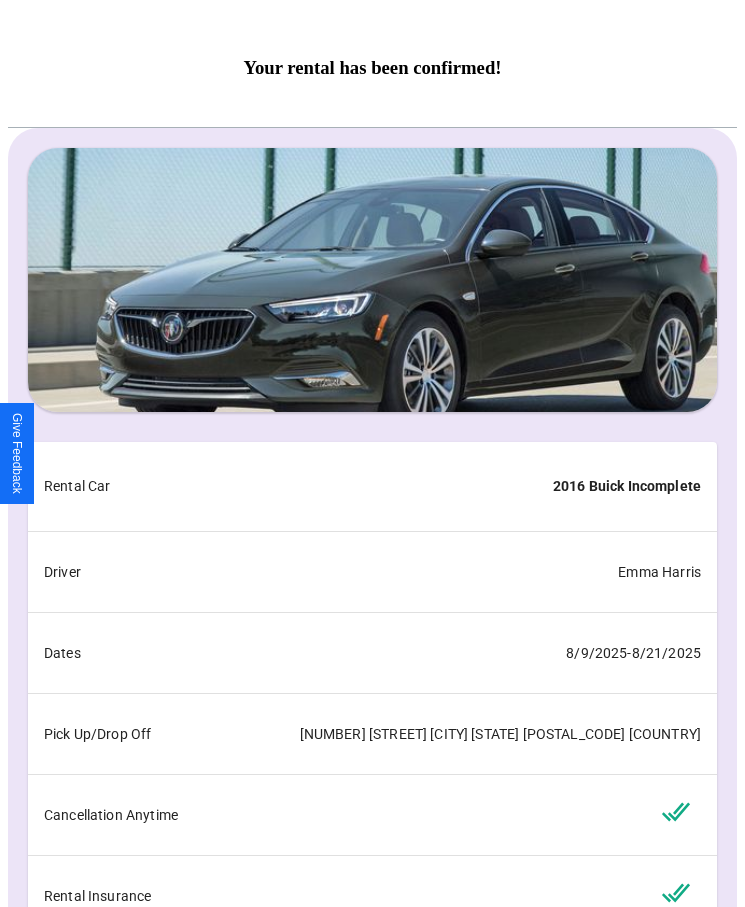 scroll, scrollTop: 73, scrollLeft: 0, axis: vertical 